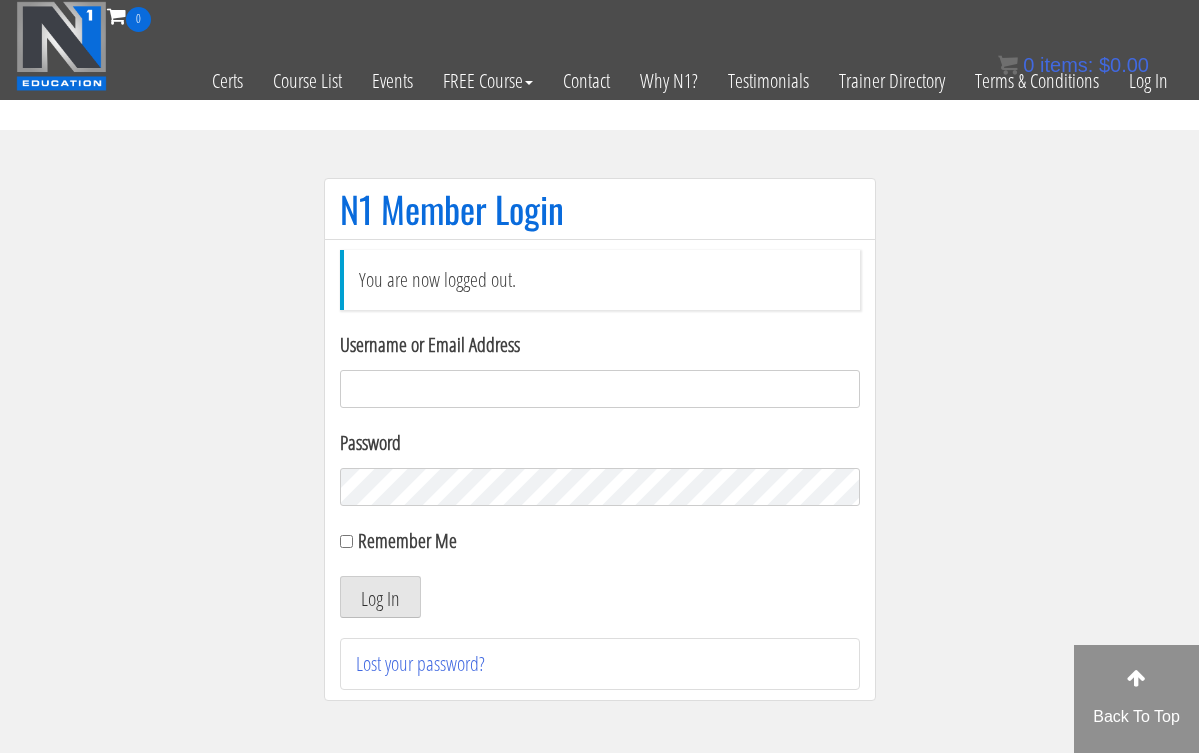 scroll, scrollTop: 0, scrollLeft: 0, axis: both 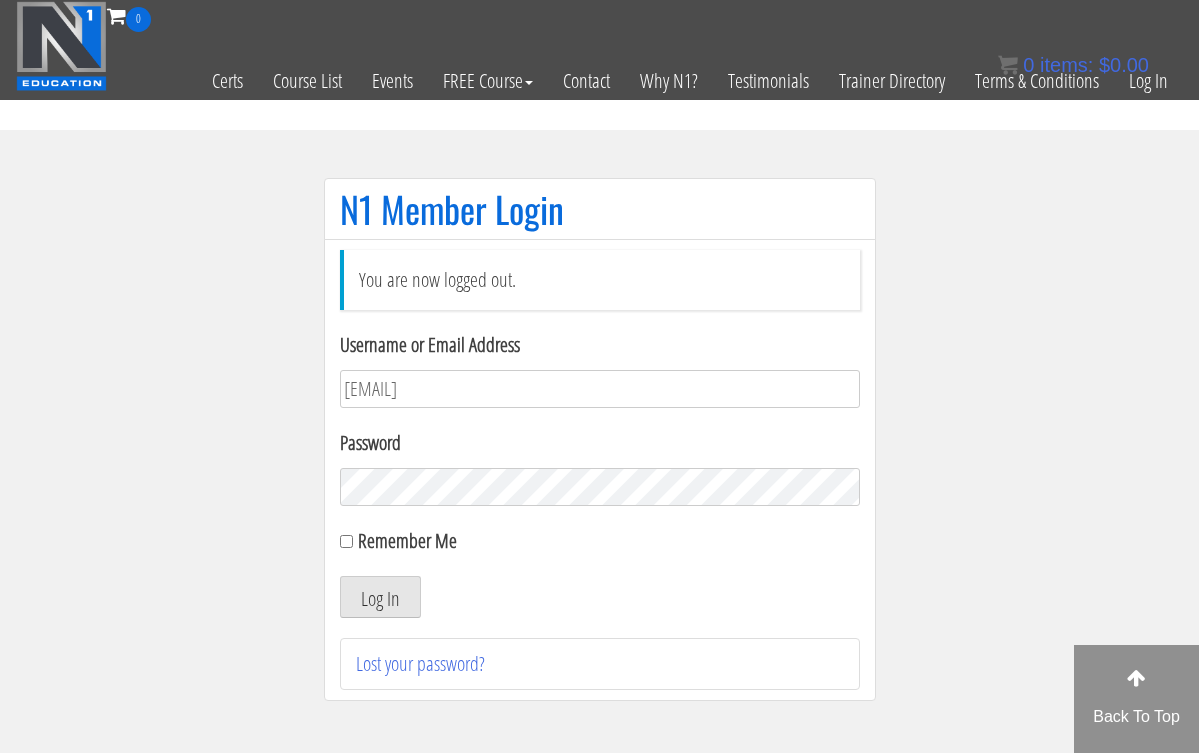 click on "Log In" at bounding box center [380, 597] 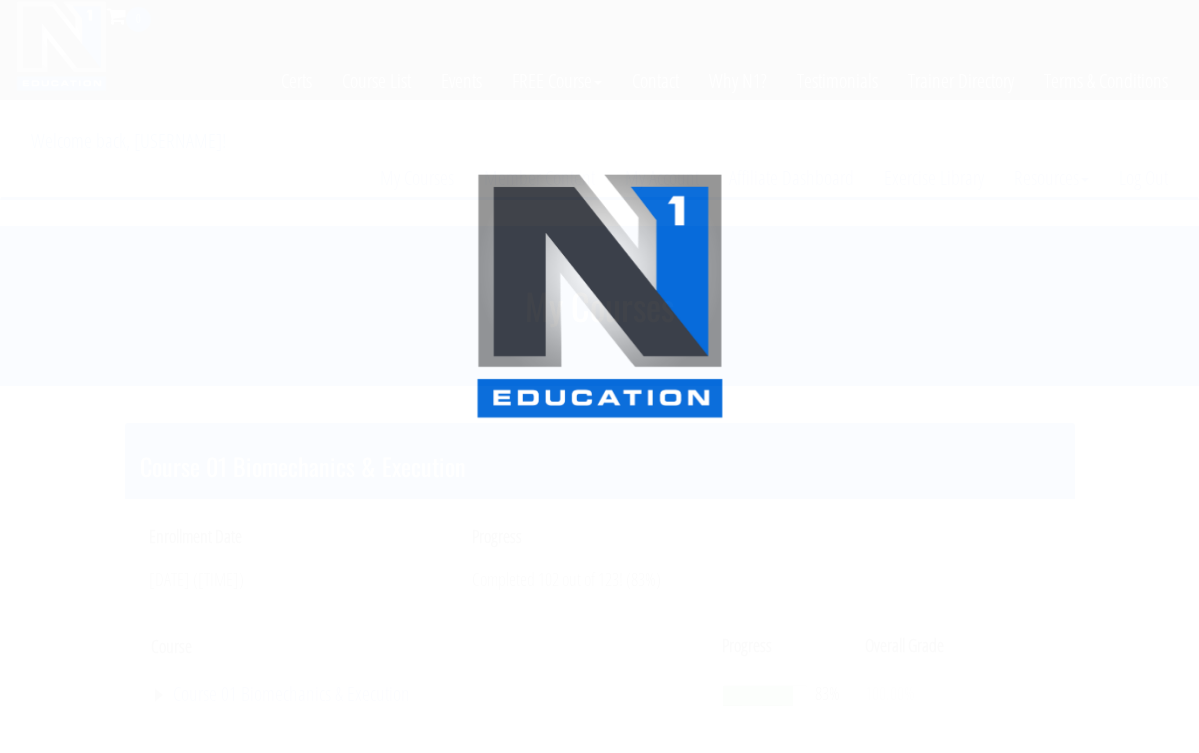 scroll, scrollTop: 0, scrollLeft: 0, axis: both 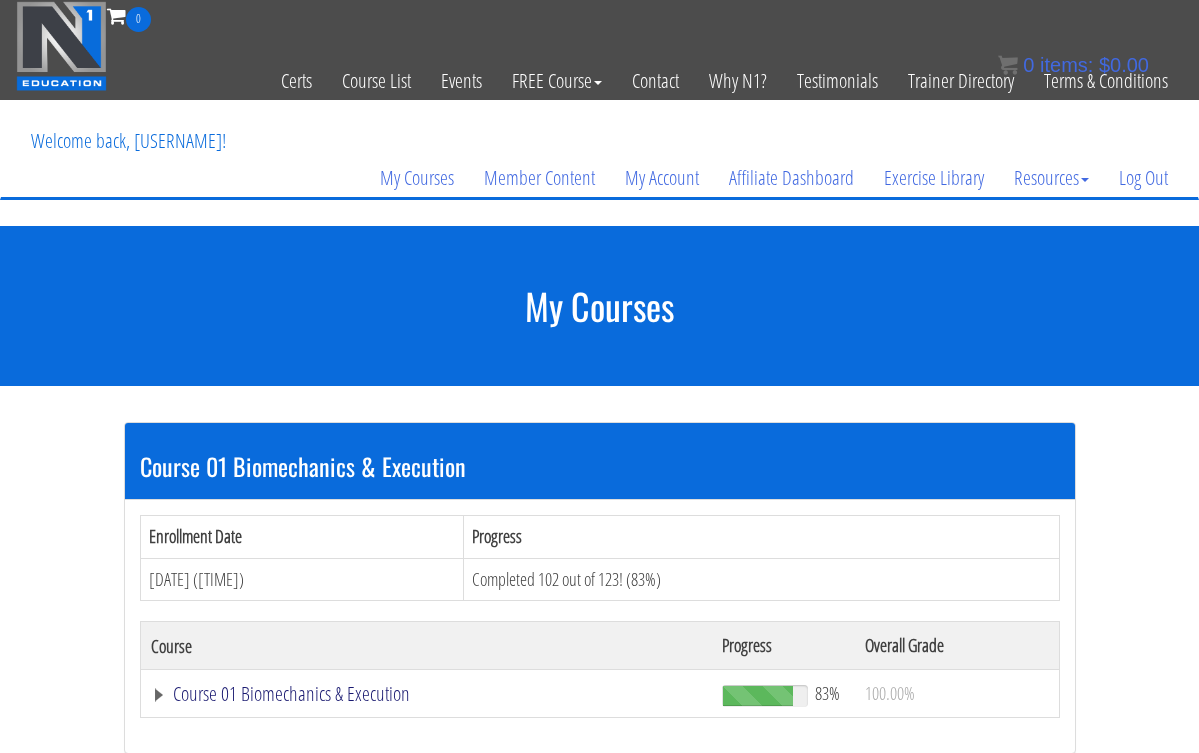 click on "Course 01 Biomechanics & Execution" at bounding box center [427, 694] 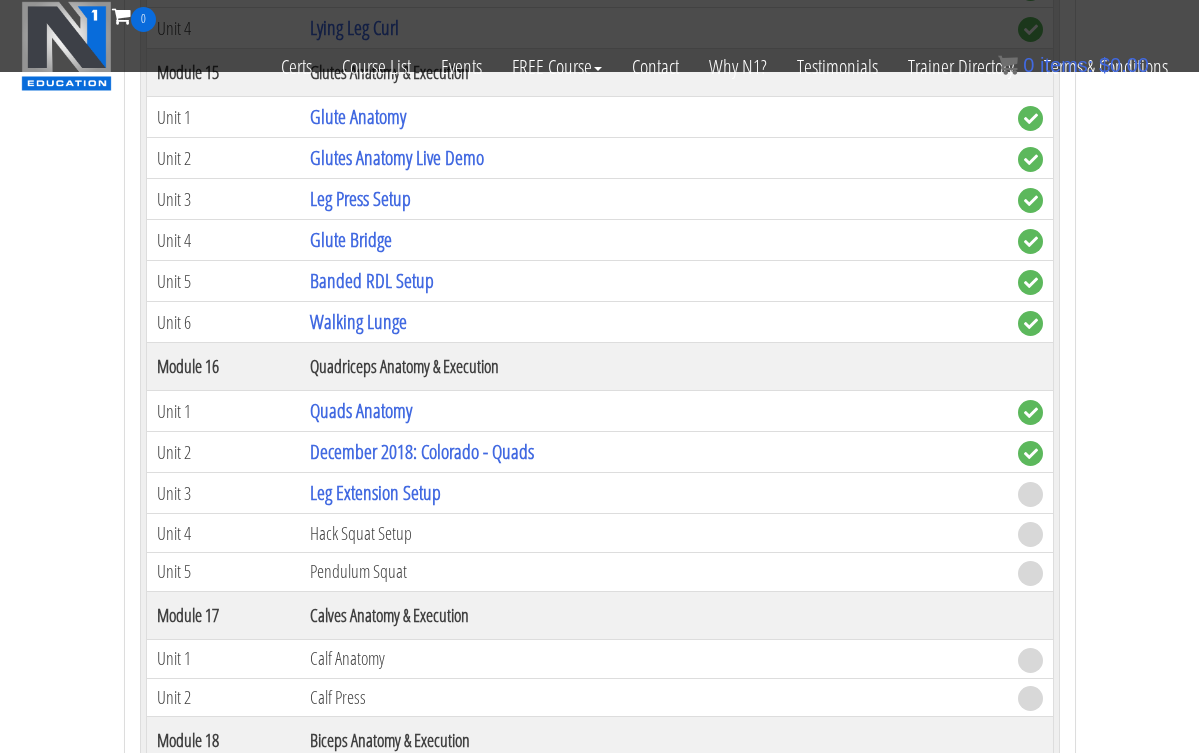 scroll, scrollTop: 5118, scrollLeft: 0, axis: vertical 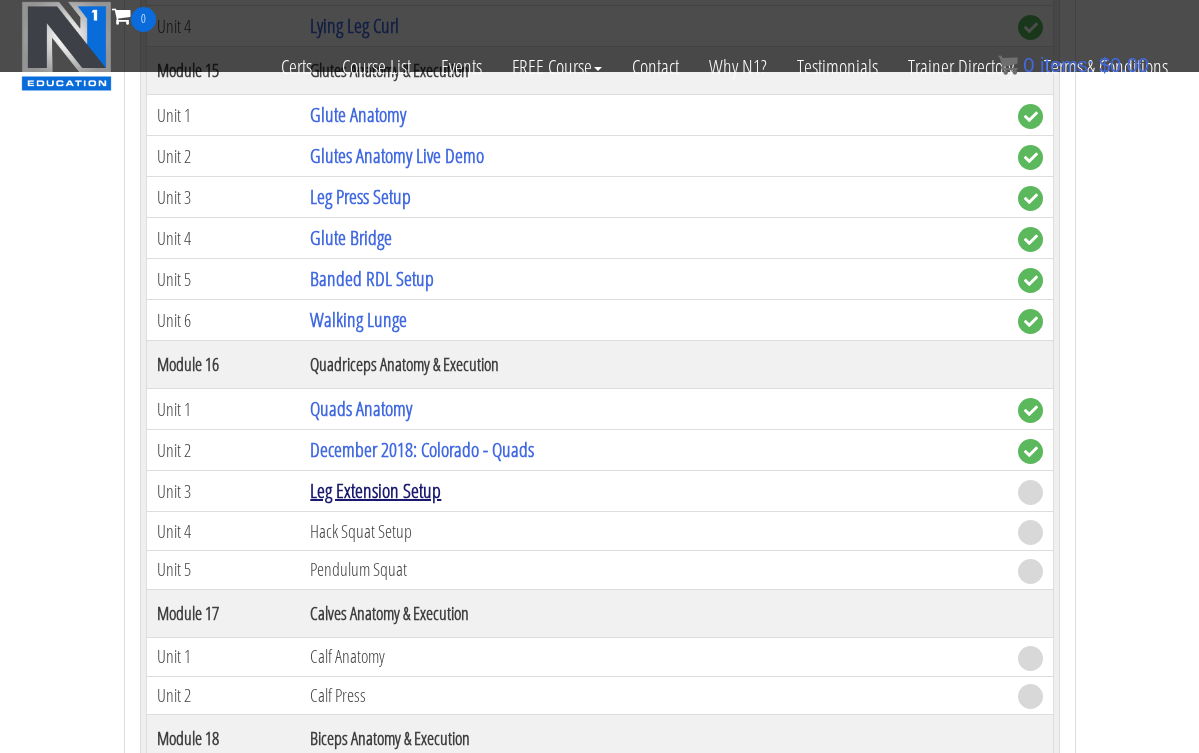 click on "Leg Extension Setup" at bounding box center [375, 490] 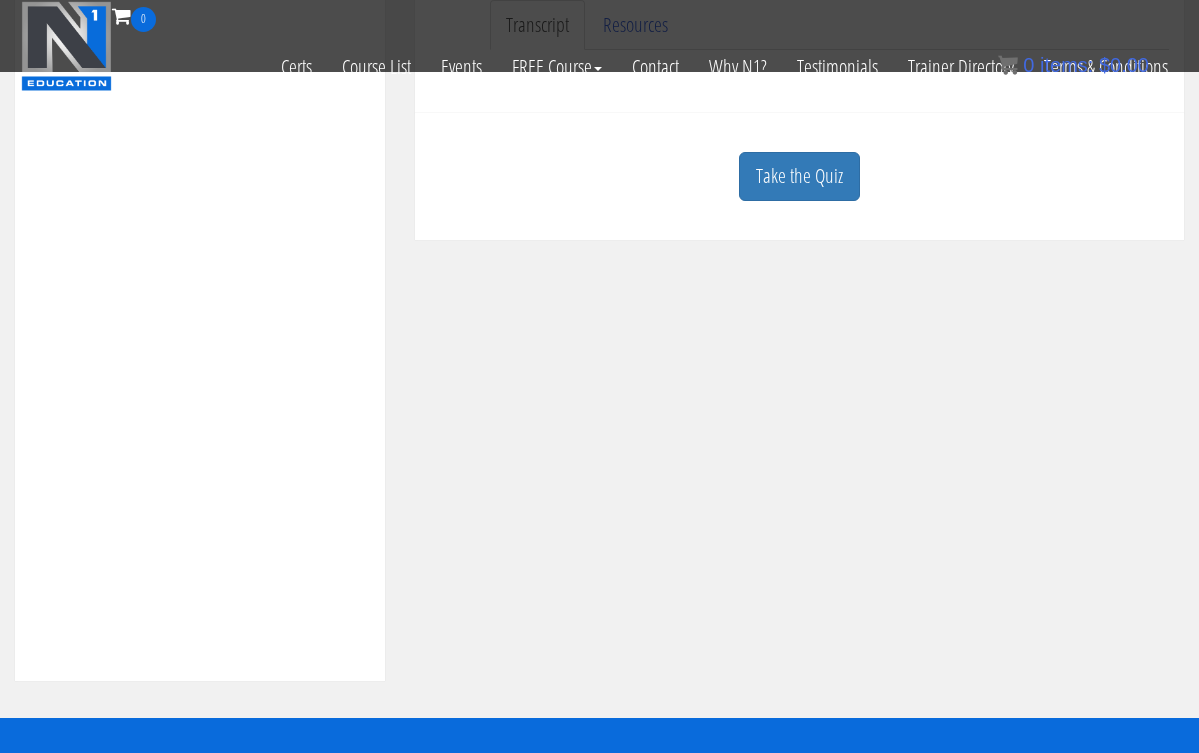 scroll, scrollTop: 585, scrollLeft: 0, axis: vertical 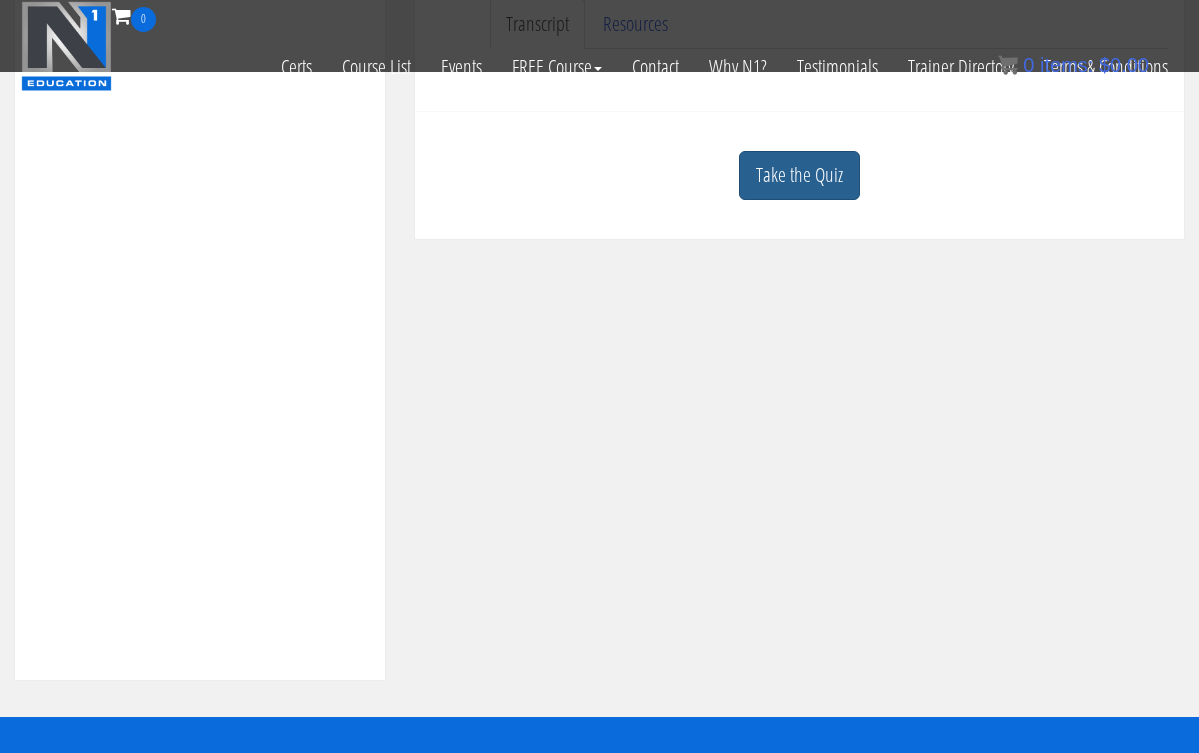 click on "Take the Quiz" at bounding box center [799, 175] 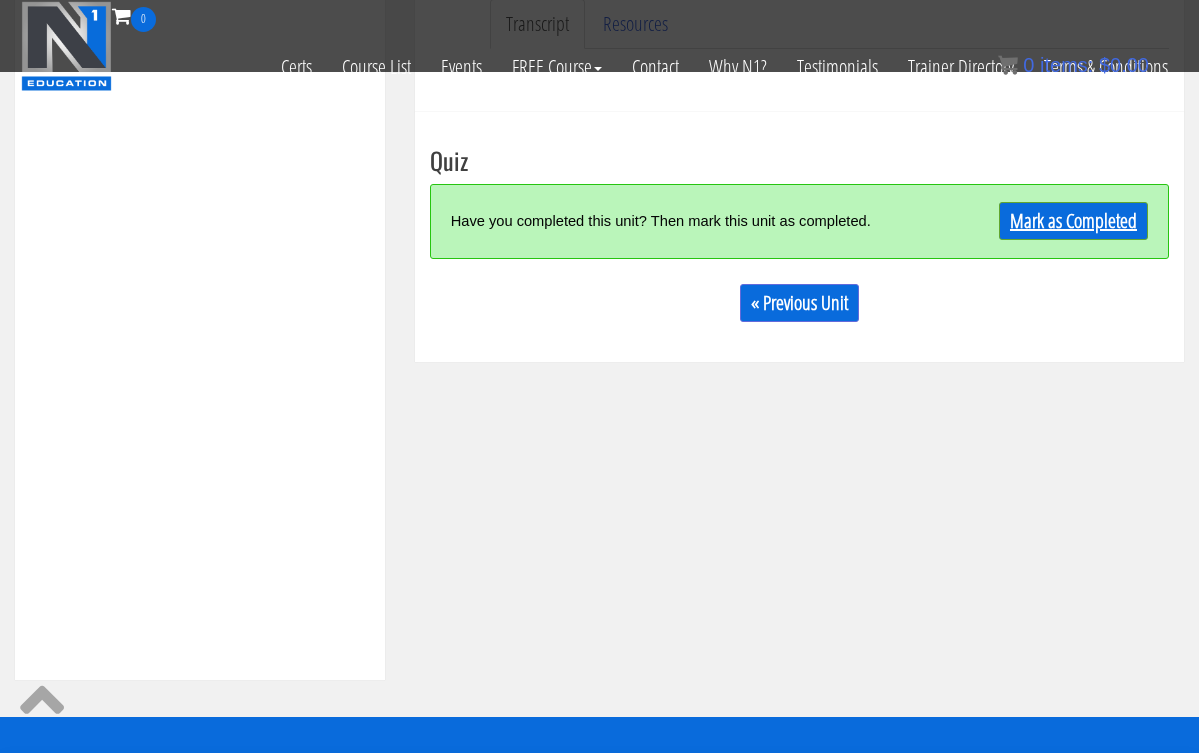 click on "Mark as Completed" at bounding box center [1073, 221] 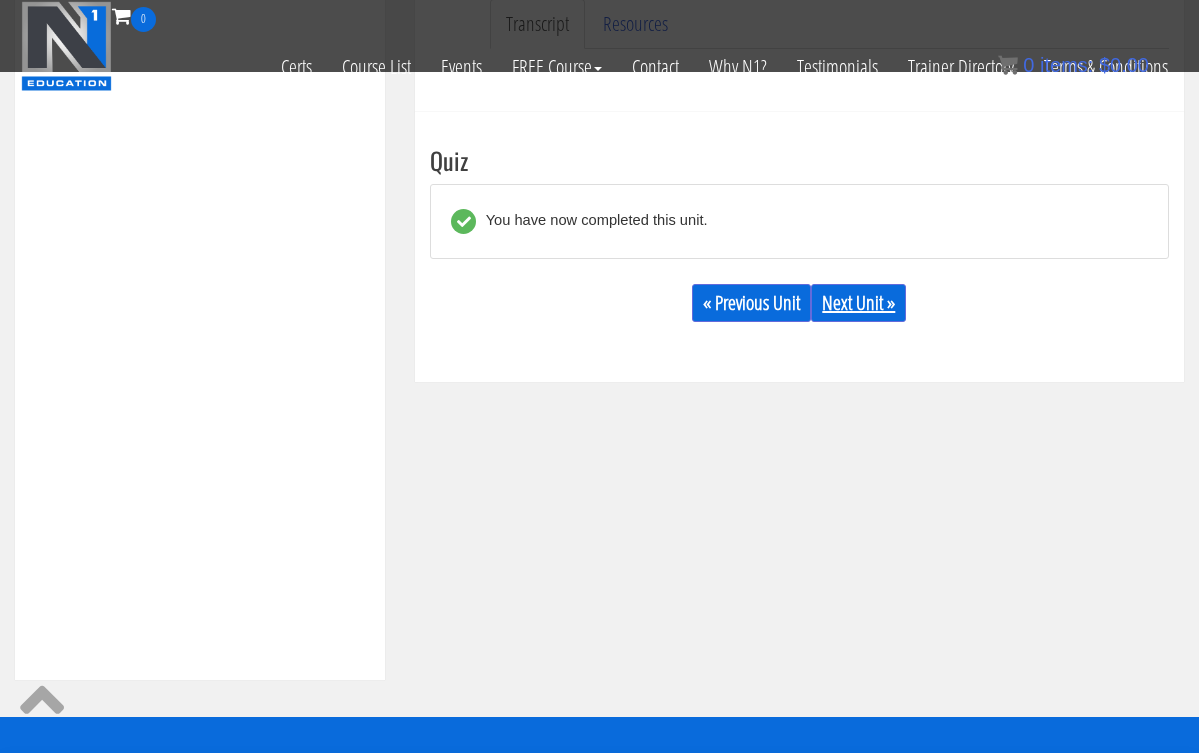 click on "Next Unit »" at bounding box center (858, 303) 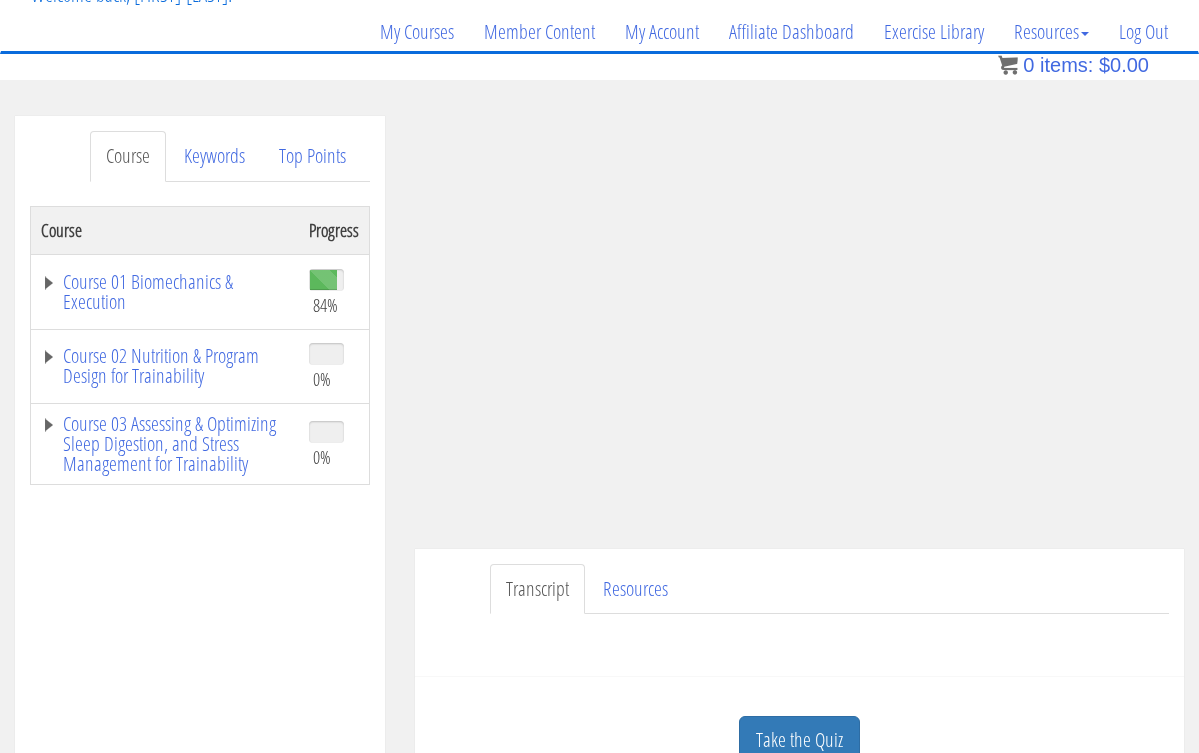 scroll, scrollTop: 145, scrollLeft: 0, axis: vertical 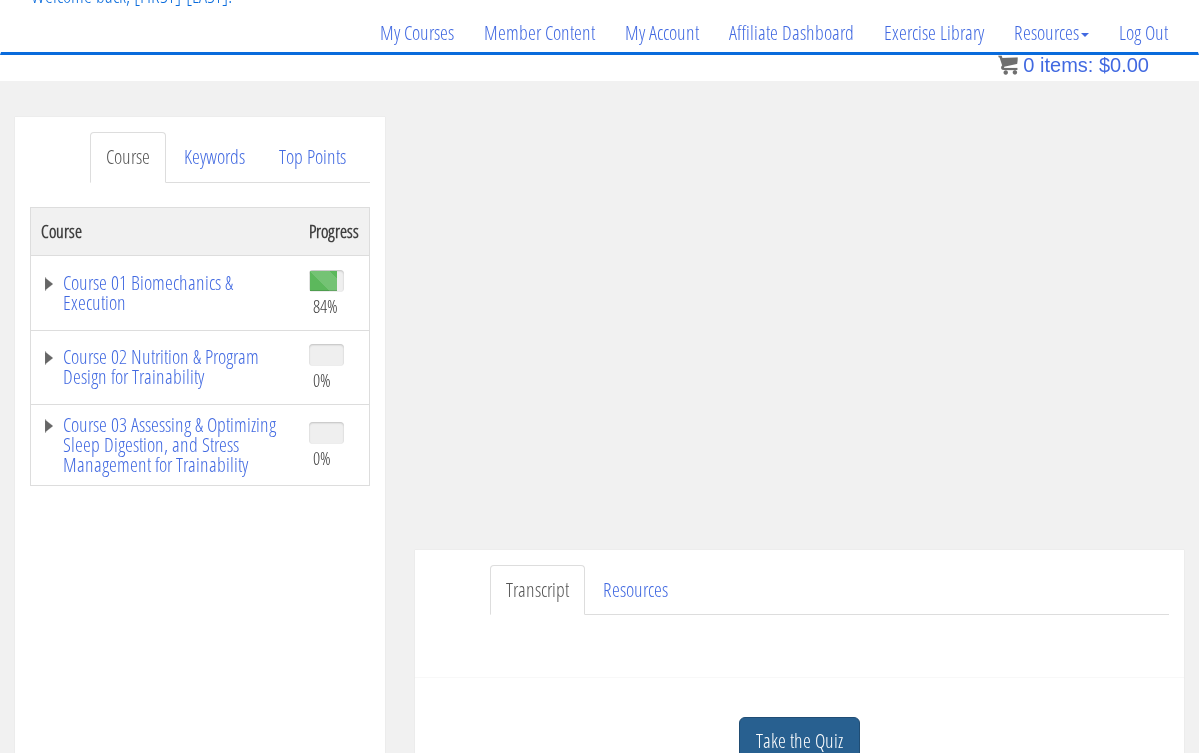 click on "Take the Quiz" at bounding box center [799, 741] 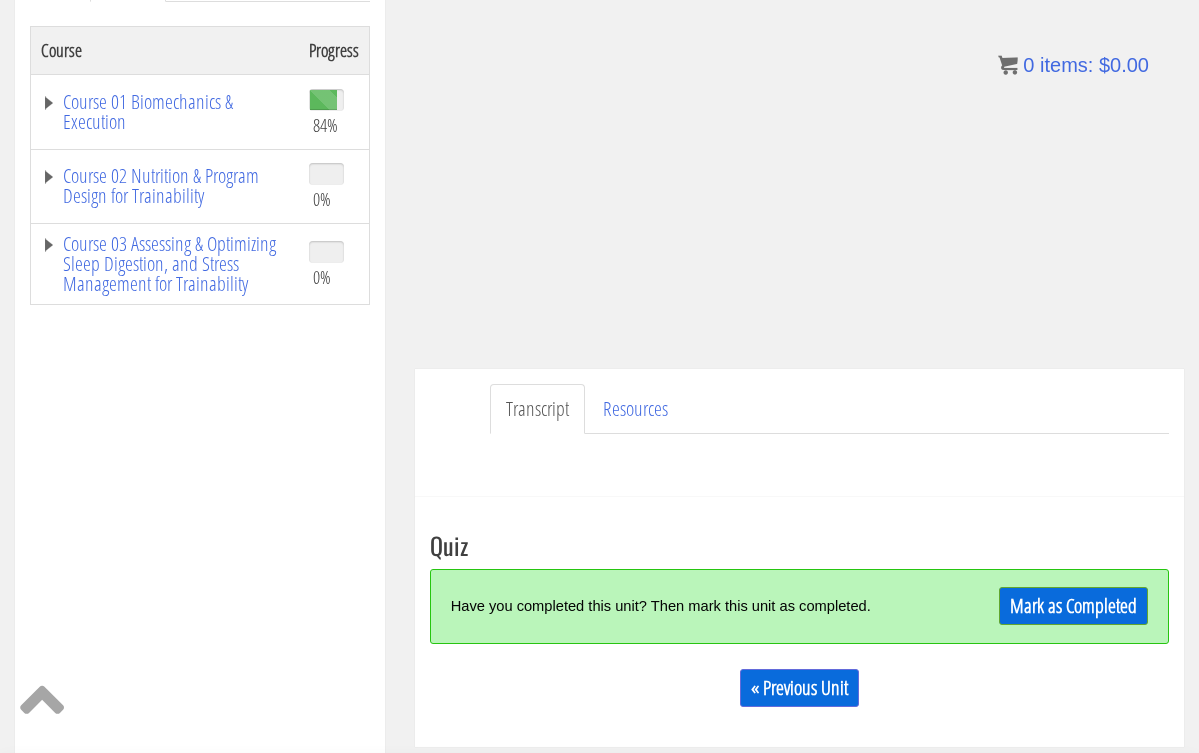 scroll, scrollTop: 328, scrollLeft: 0, axis: vertical 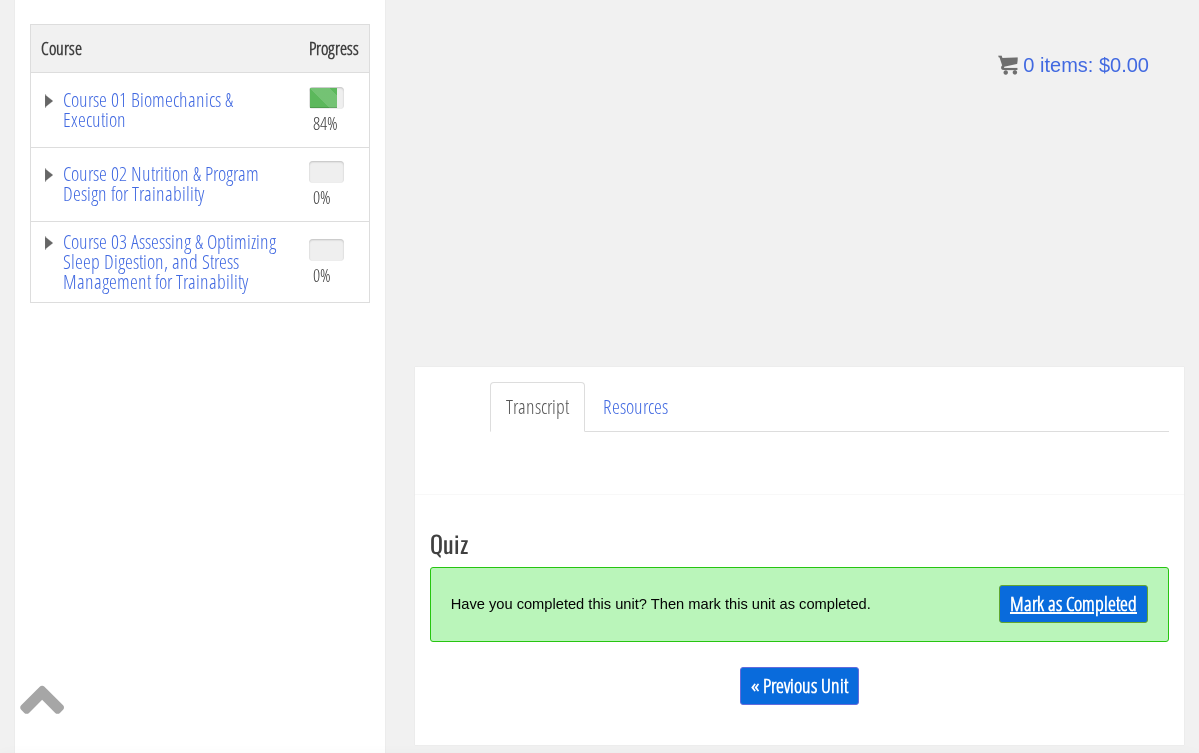 click on "Mark as Completed" at bounding box center (1073, 604) 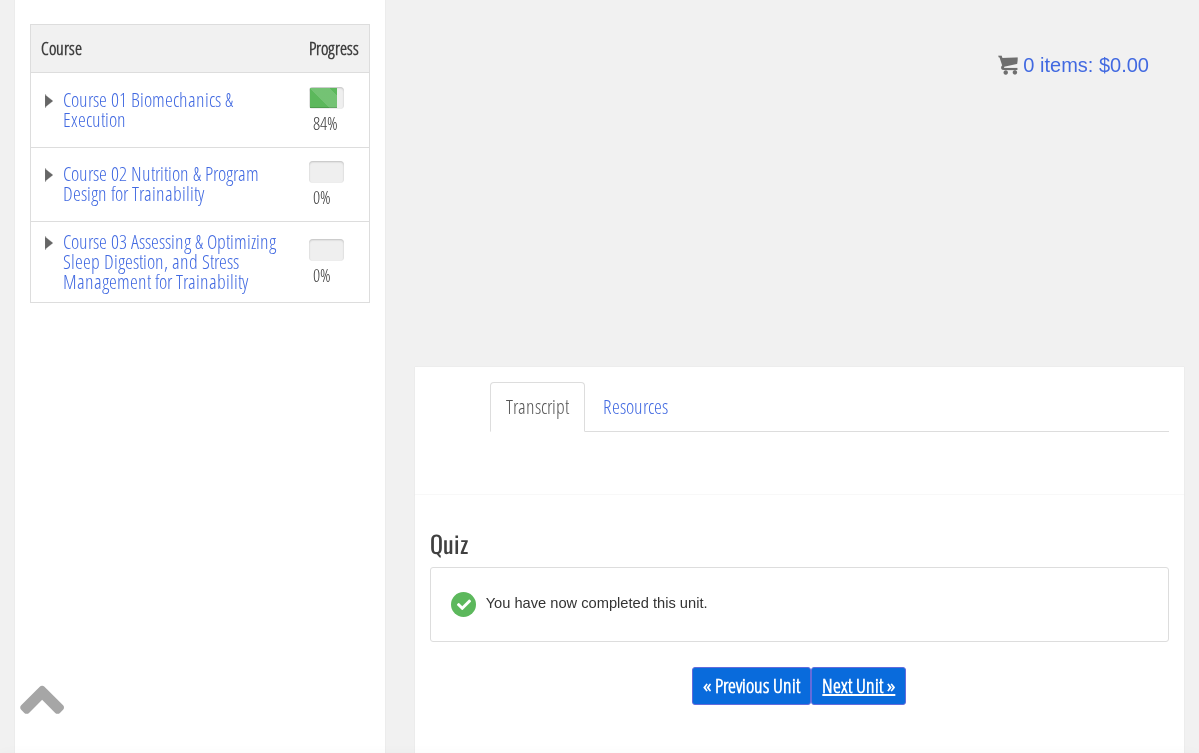 click on "Next Unit »" at bounding box center [858, 686] 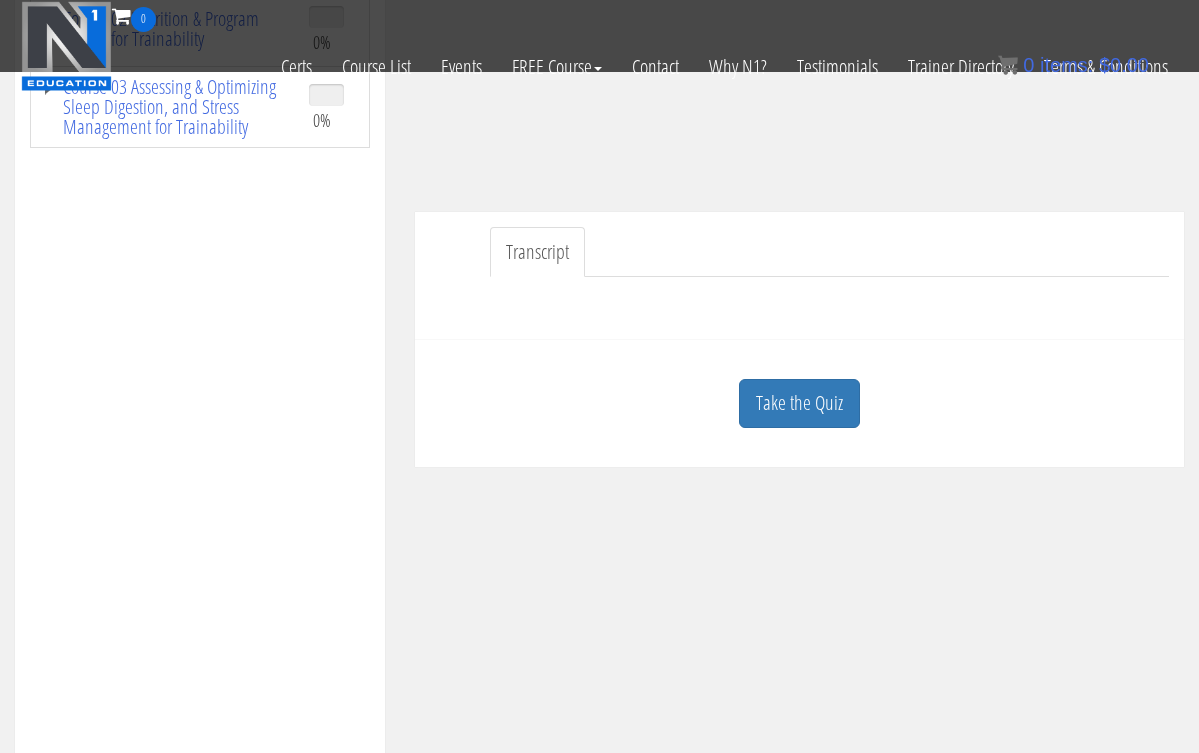 scroll, scrollTop: 372, scrollLeft: 0, axis: vertical 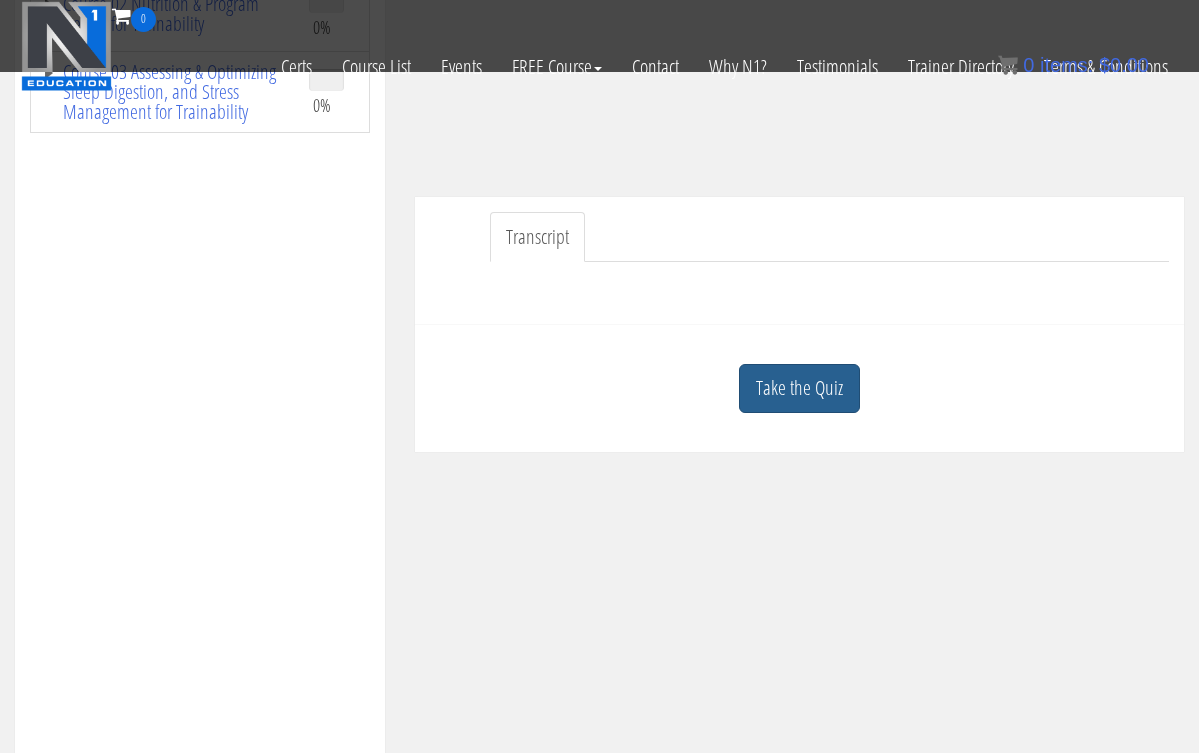 click on "Take the Quiz" at bounding box center [799, 388] 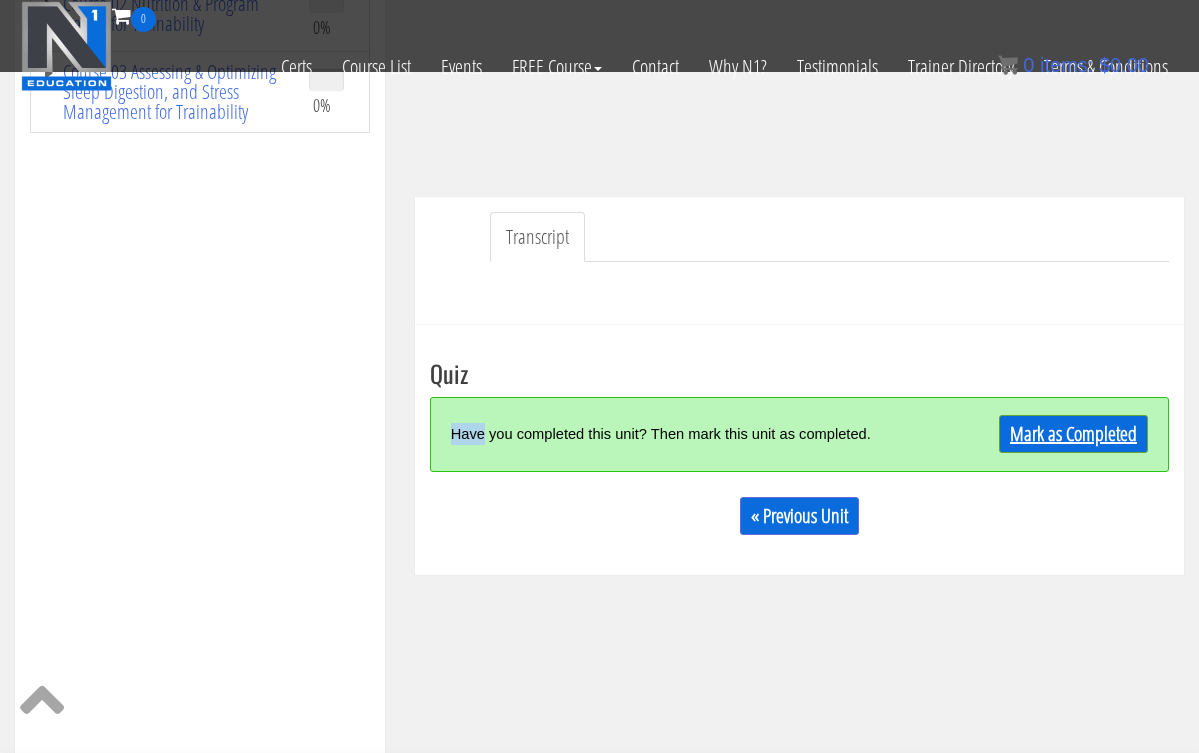 click on "Mark as Completed" at bounding box center [1073, 434] 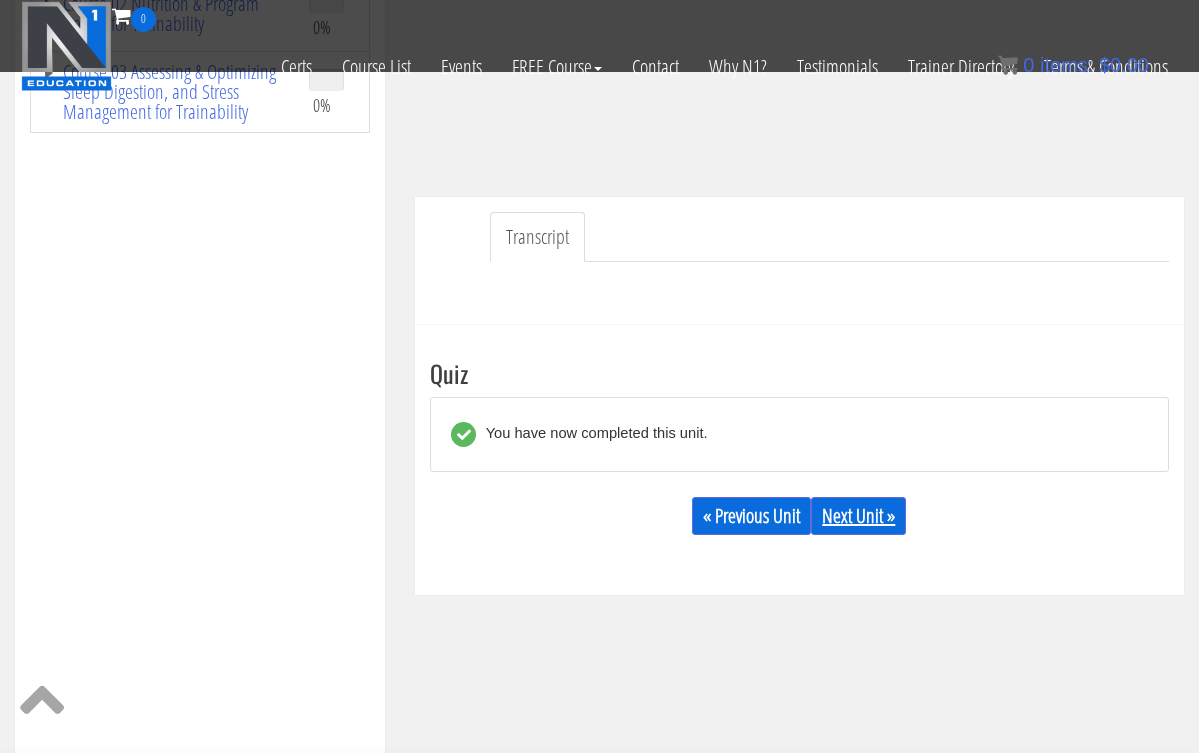 click on "Next Unit »" at bounding box center [858, 516] 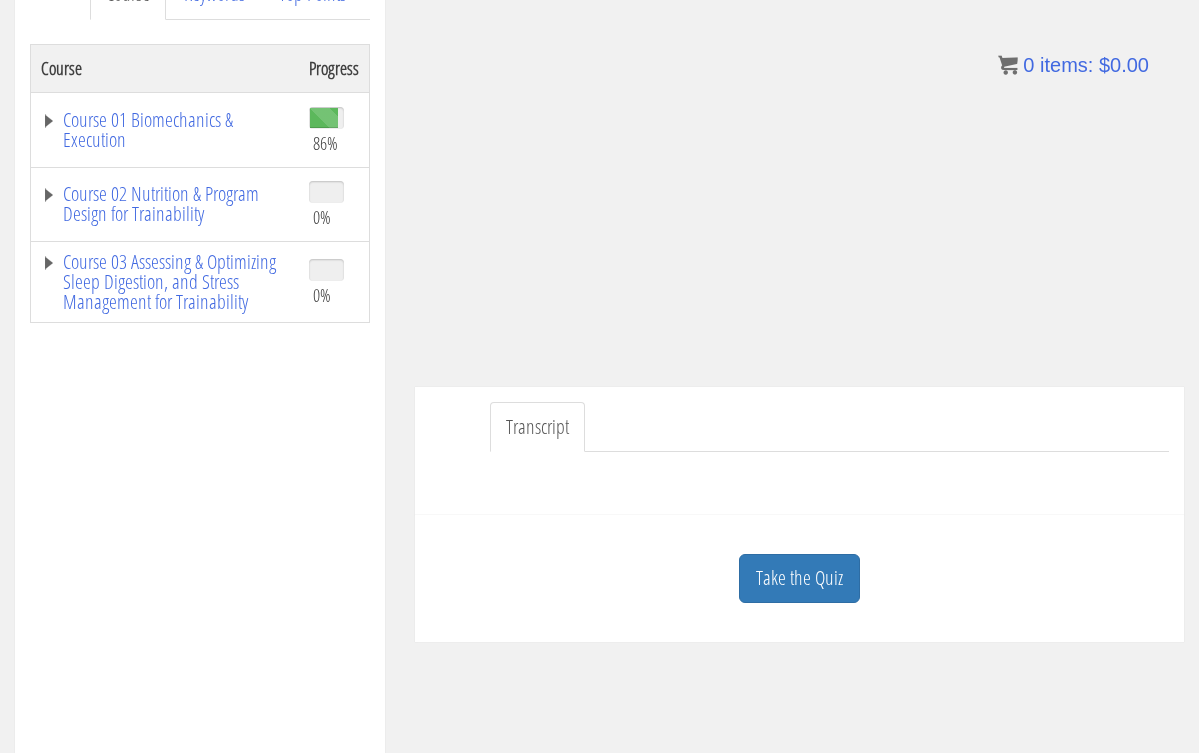 scroll, scrollTop: 328, scrollLeft: 0, axis: vertical 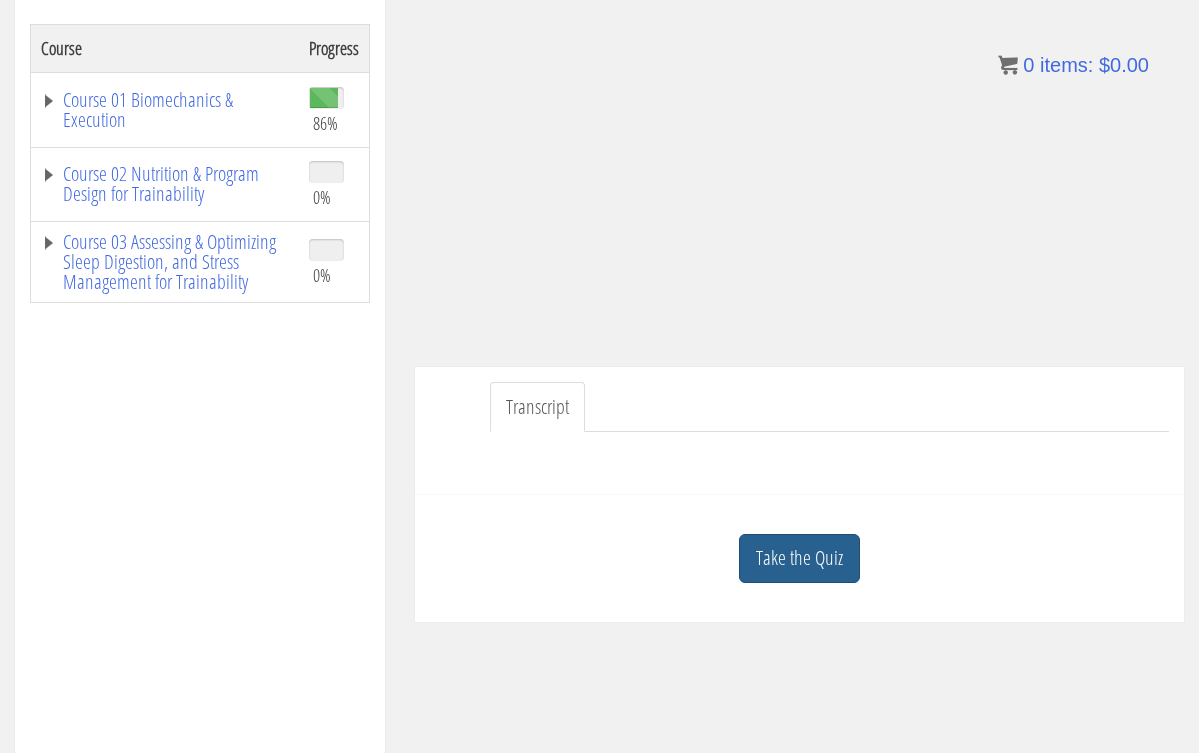click on "Take the Quiz" at bounding box center [799, 558] 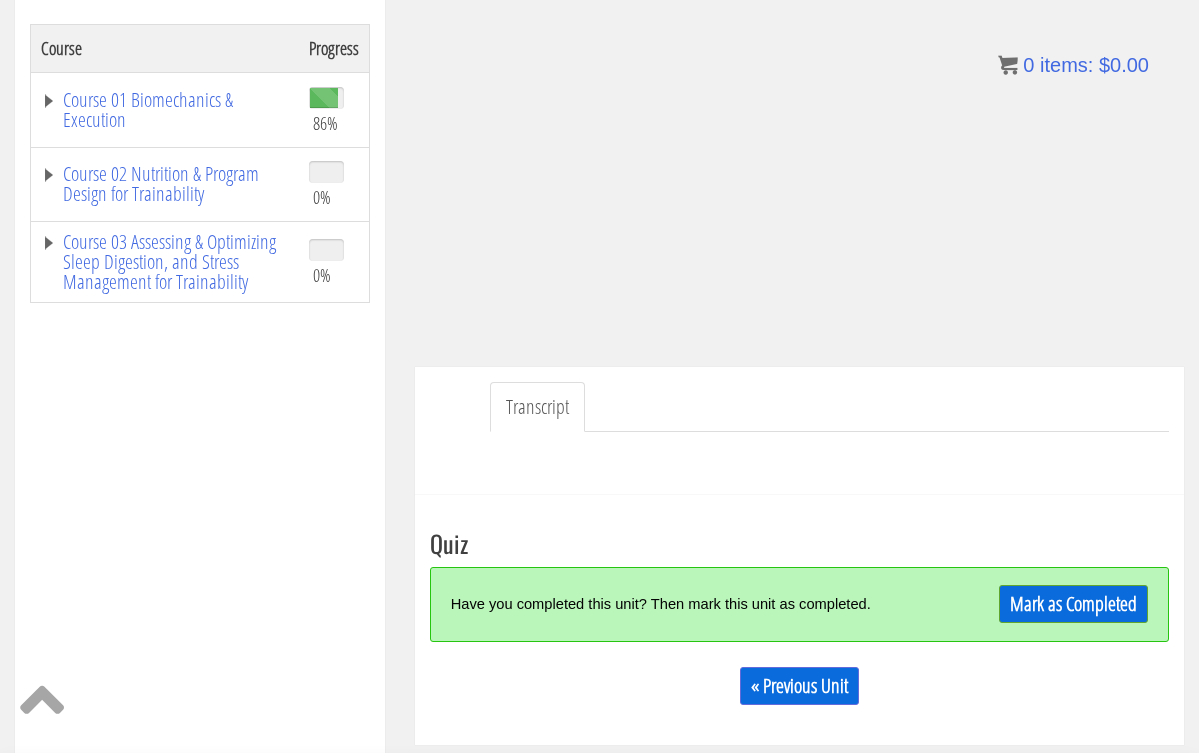 click on "Mark as Completed" at bounding box center [1056, 604] 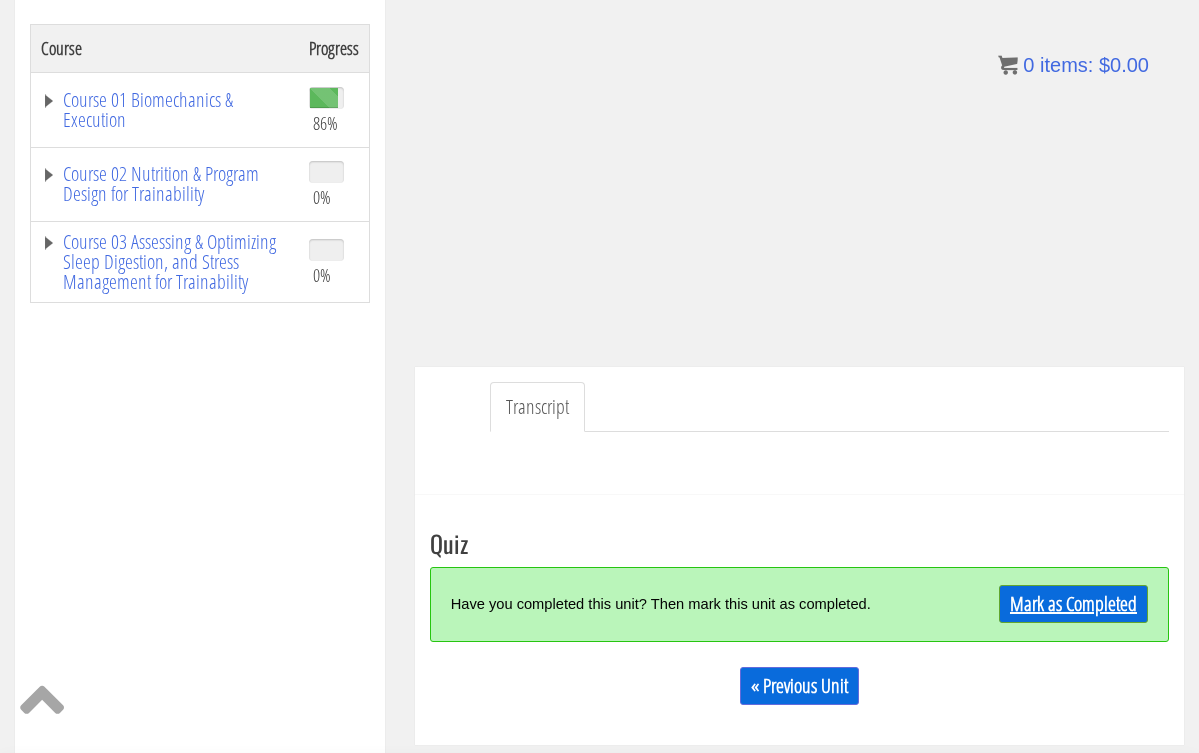 click on "Mark as Completed" at bounding box center (1073, 604) 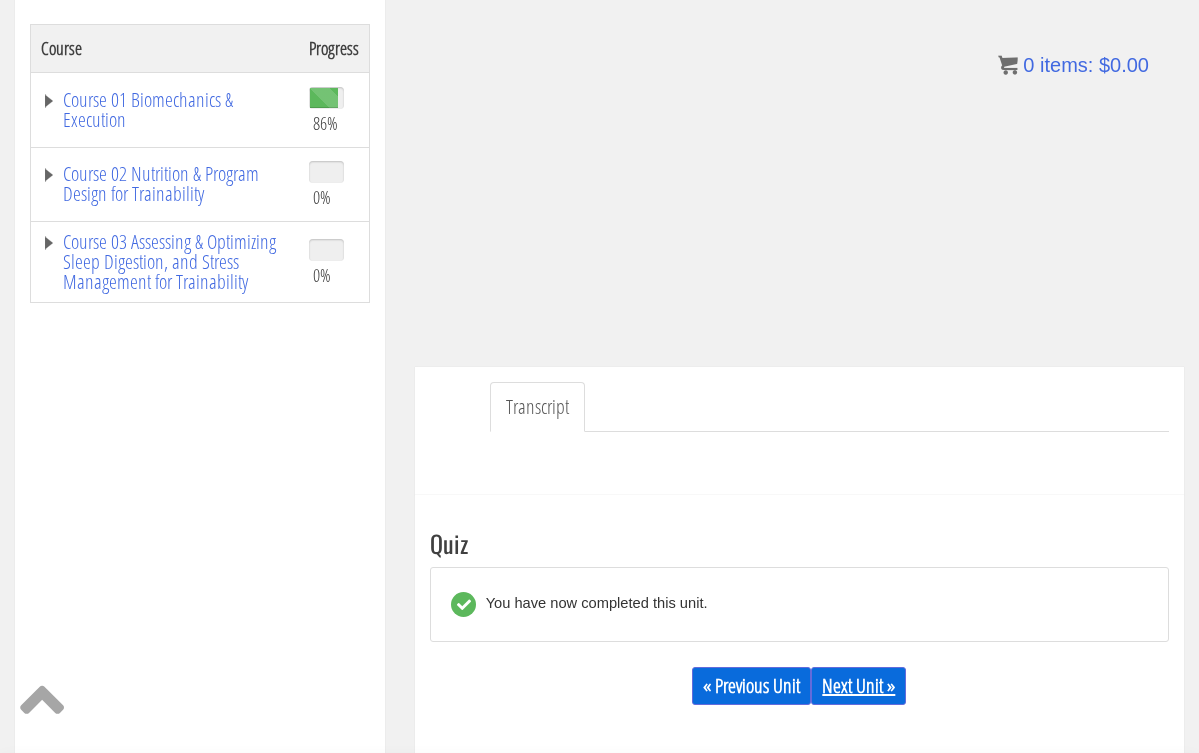click on "Next Unit »" at bounding box center [858, 686] 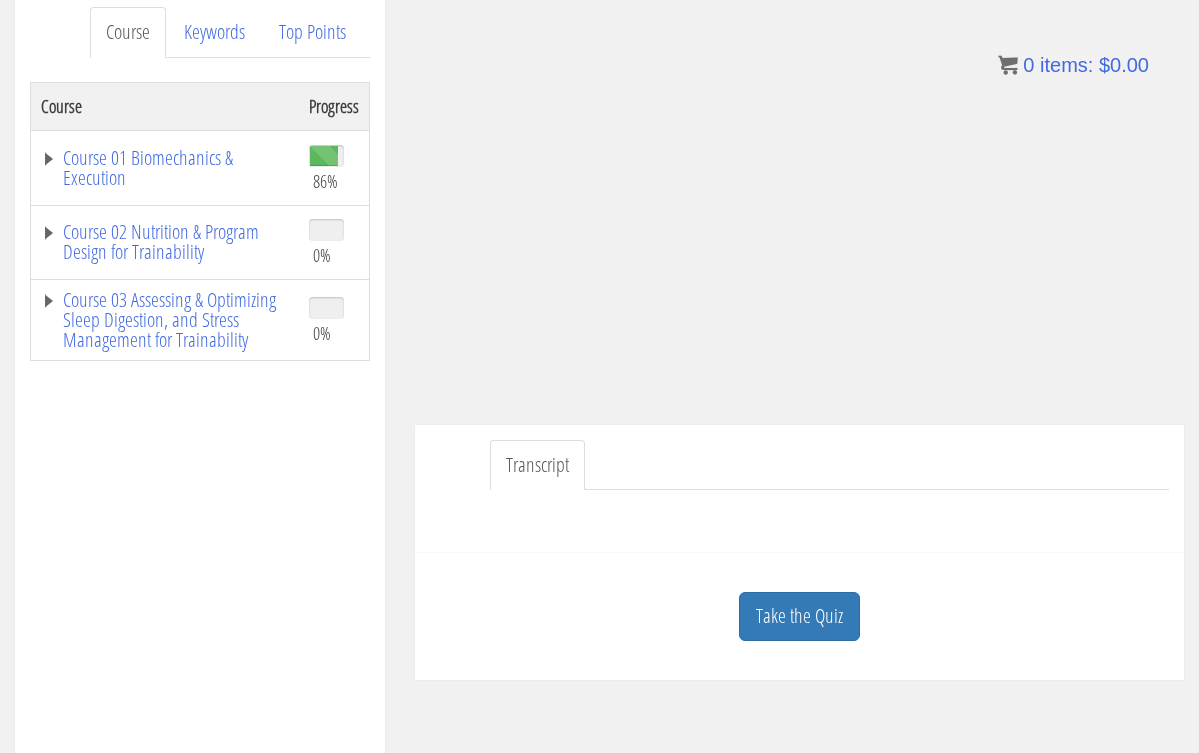 scroll, scrollTop: 272, scrollLeft: 0, axis: vertical 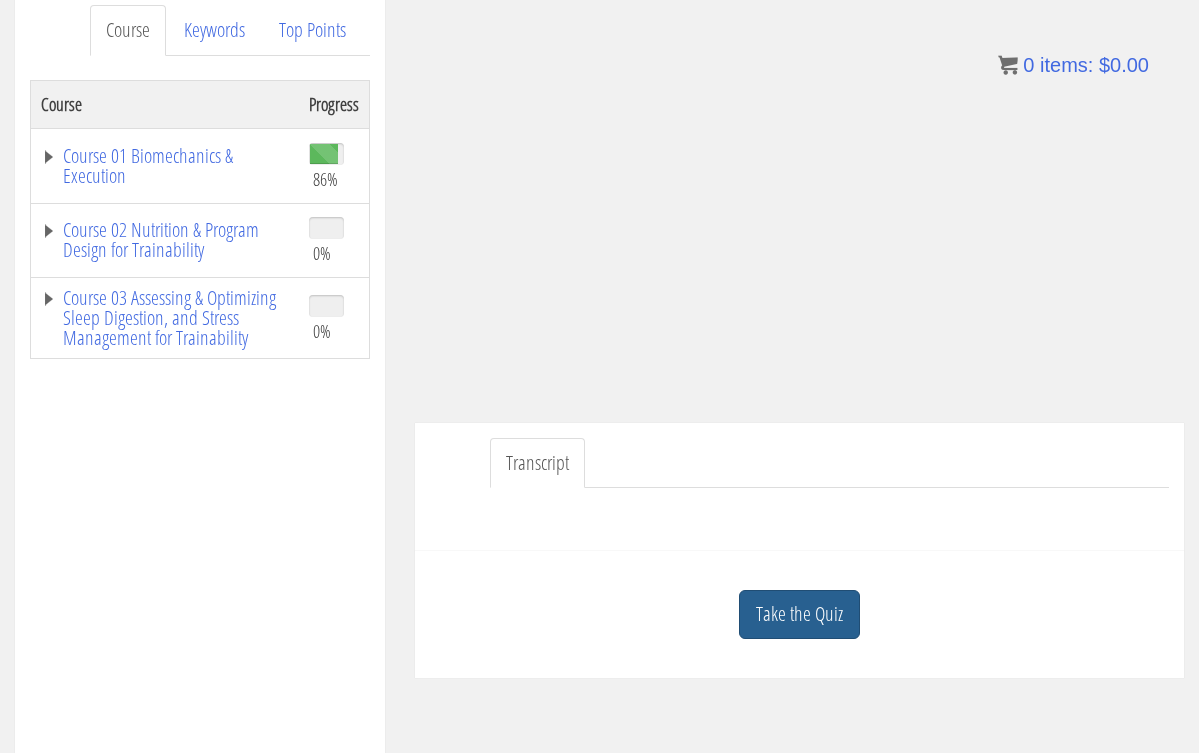 click on "Take the Quiz" at bounding box center [799, 614] 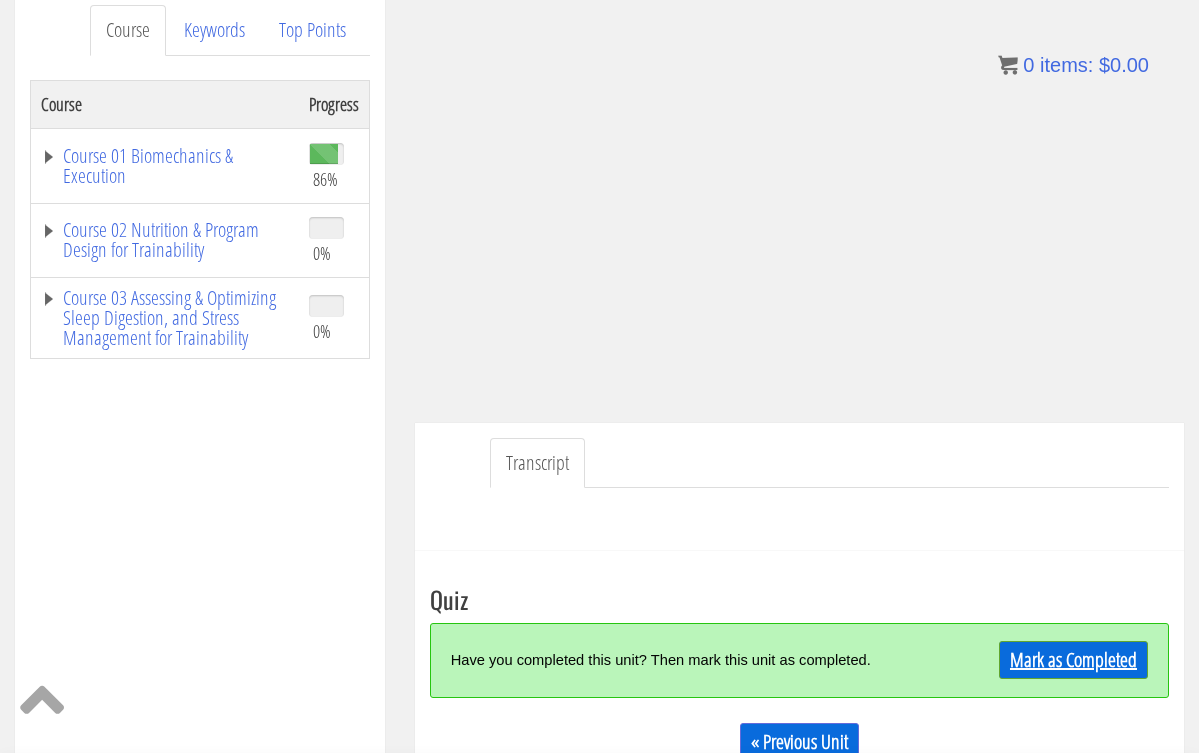 click on "Mark as Completed" at bounding box center (1073, 660) 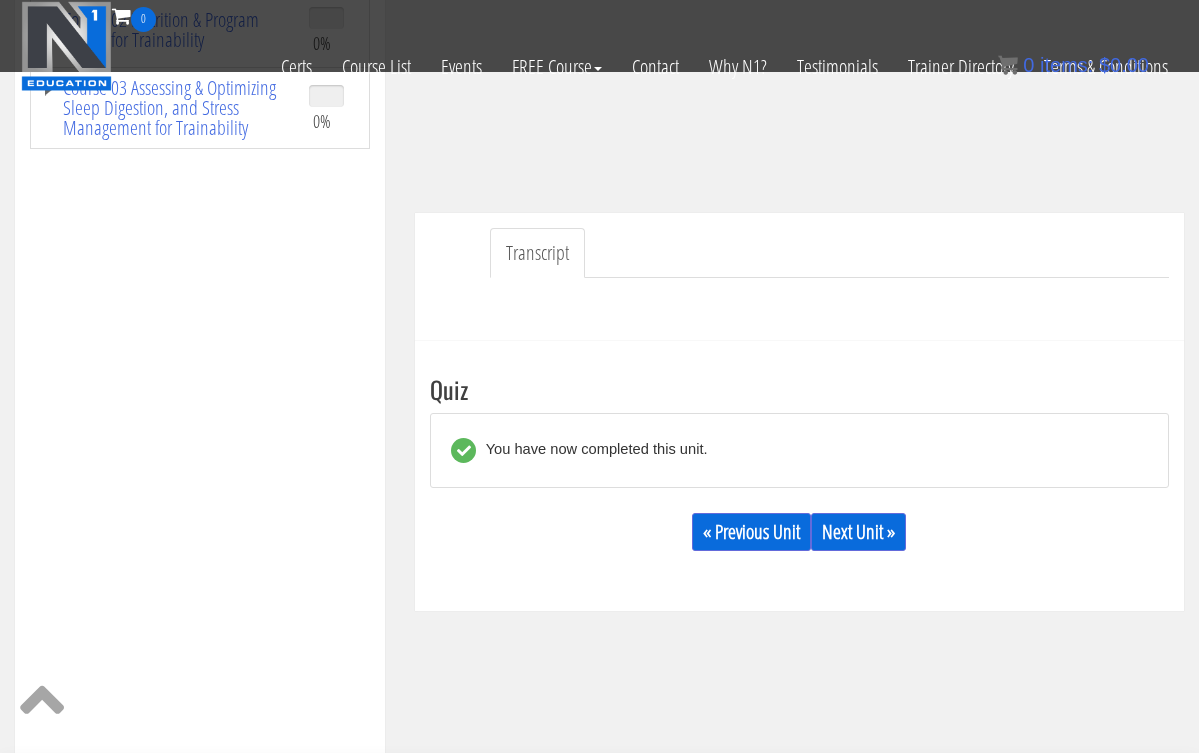 scroll, scrollTop: 355, scrollLeft: 0, axis: vertical 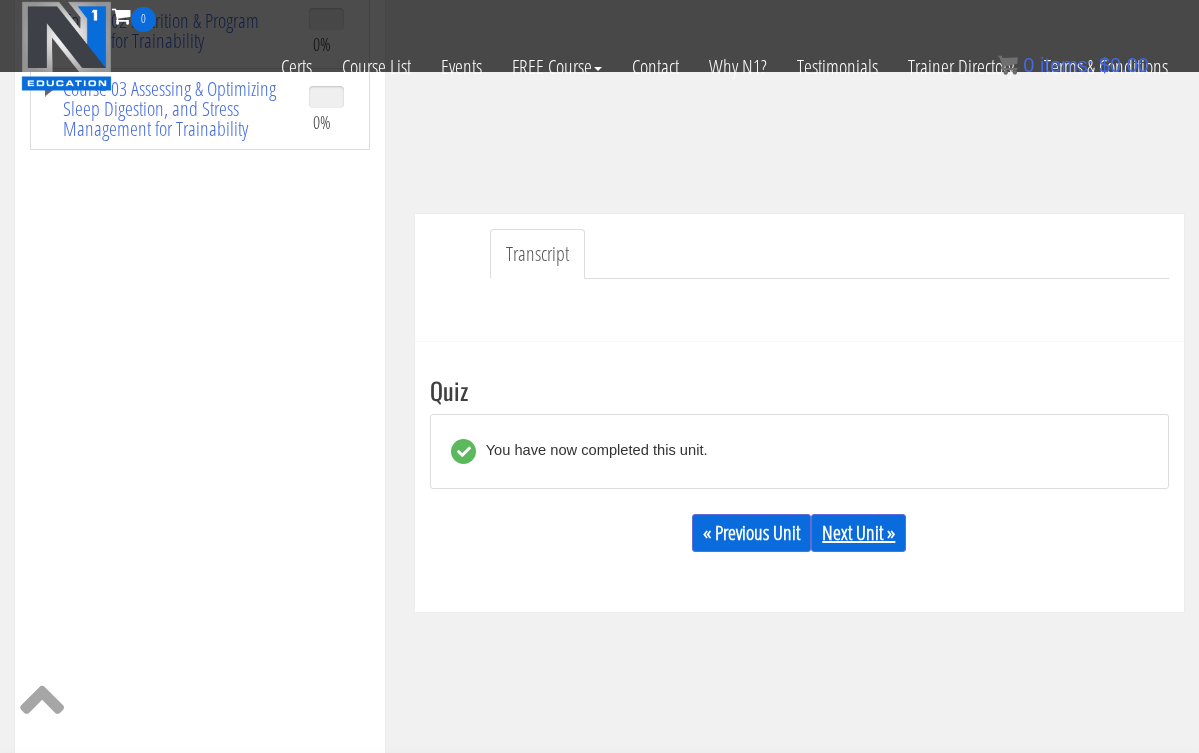 click on "Next Unit »" at bounding box center [858, 533] 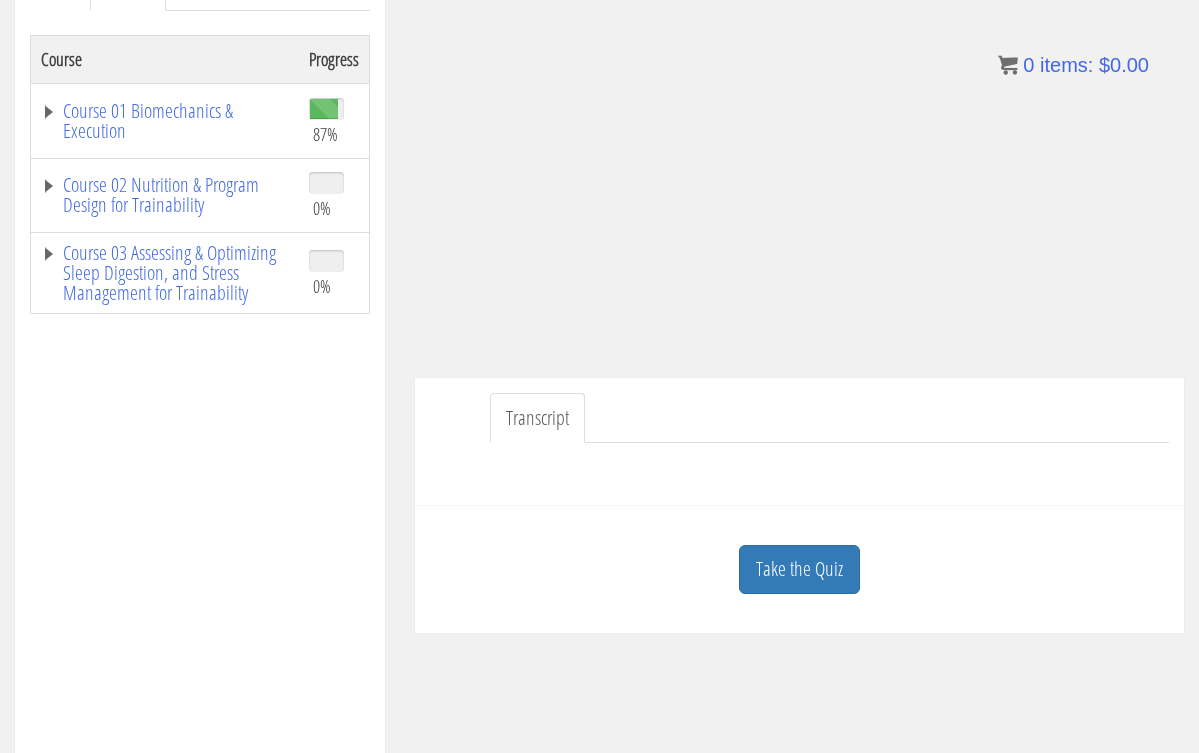 scroll, scrollTop: 313, scrollLeft: 0, axis: vertical 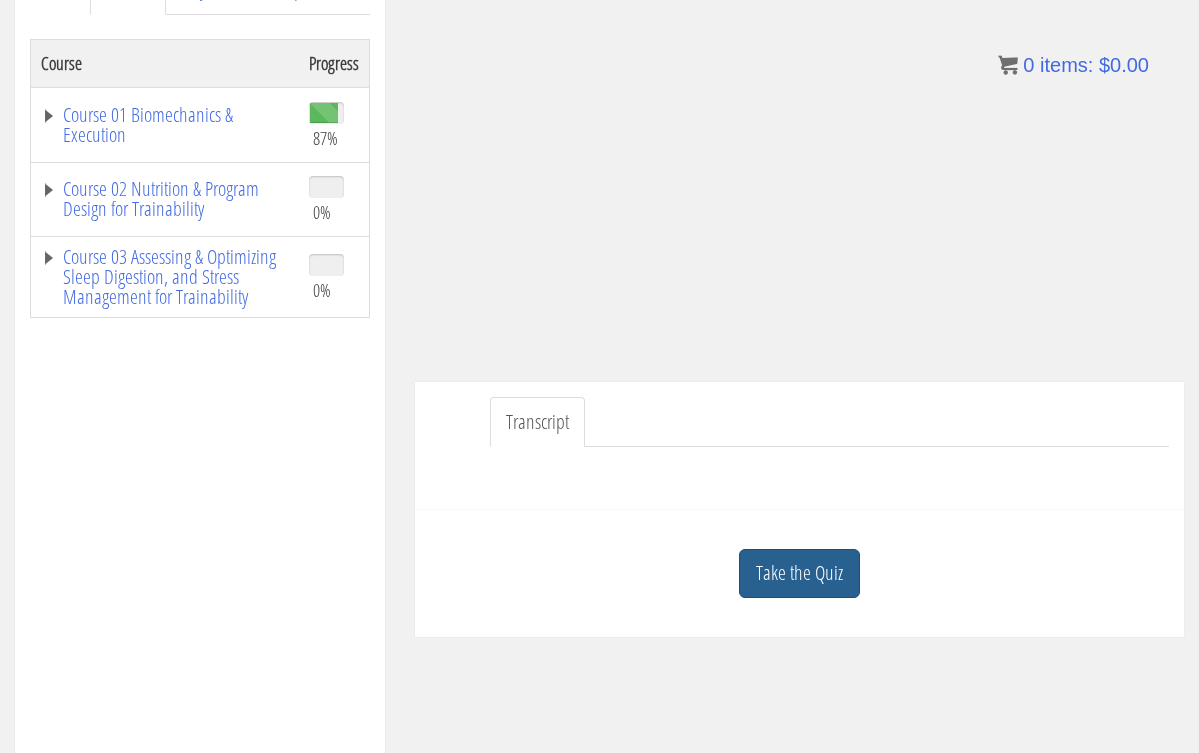 click on "Take the Quiz" at bounding box center [799, 573] 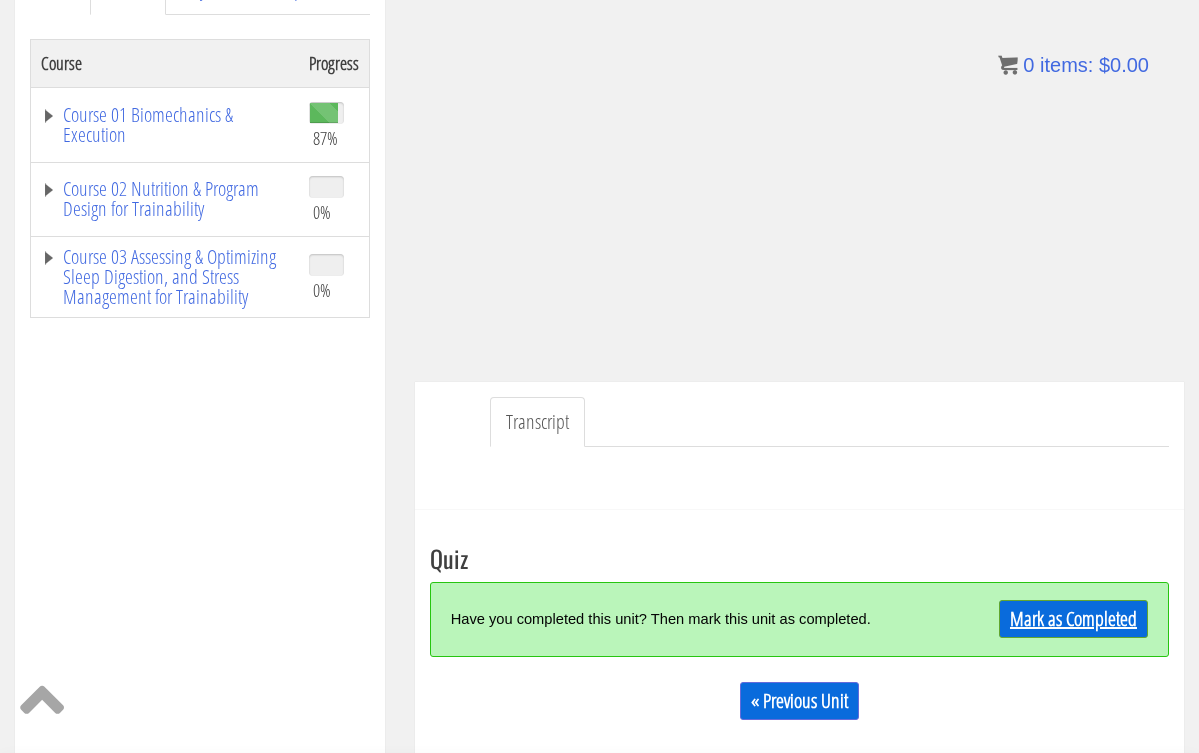 click on "Mark as Completed" at bounding box center (1073, 619) 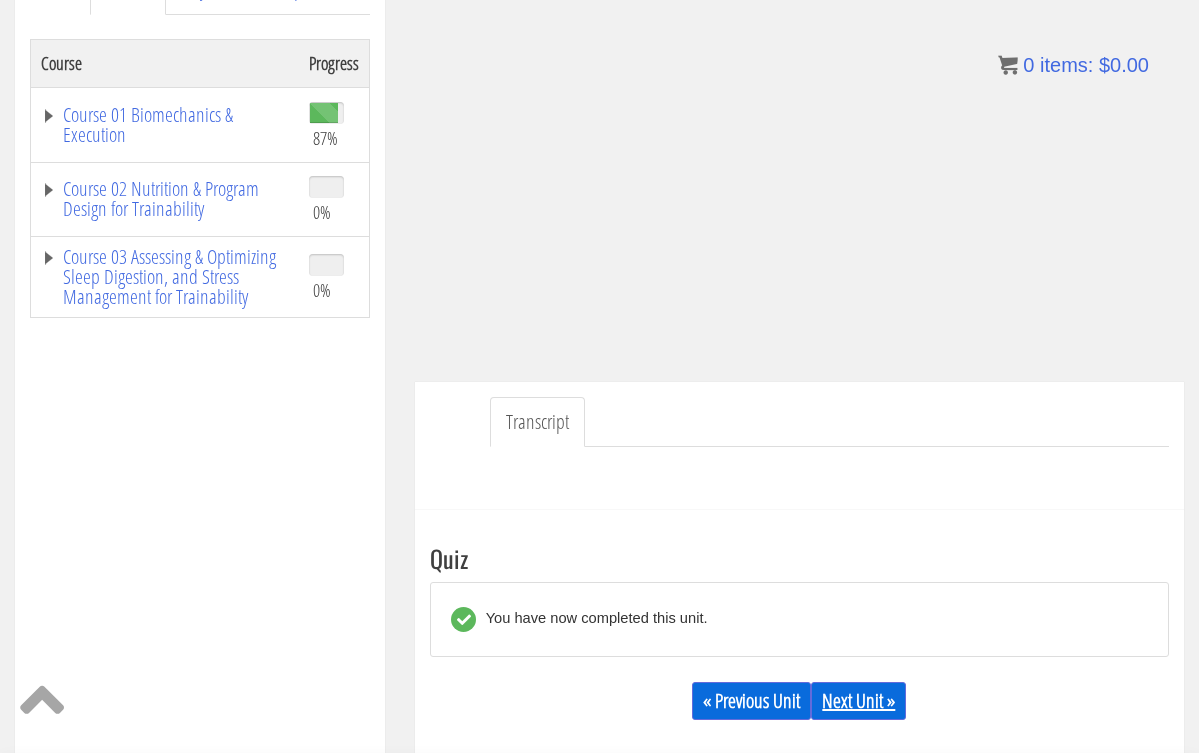 click on "Next Unit »" at bounding box center (858, 701) 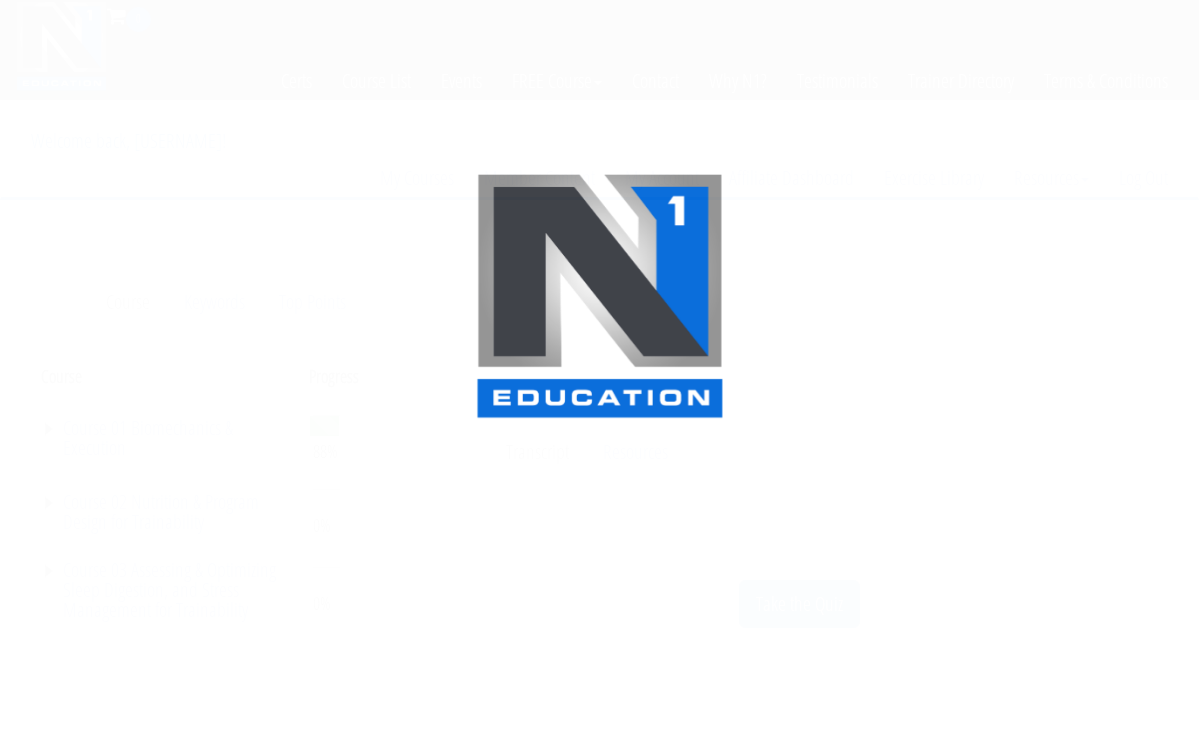 scroll, scrollTop: 0, scrollLeft: 0, axis: both 